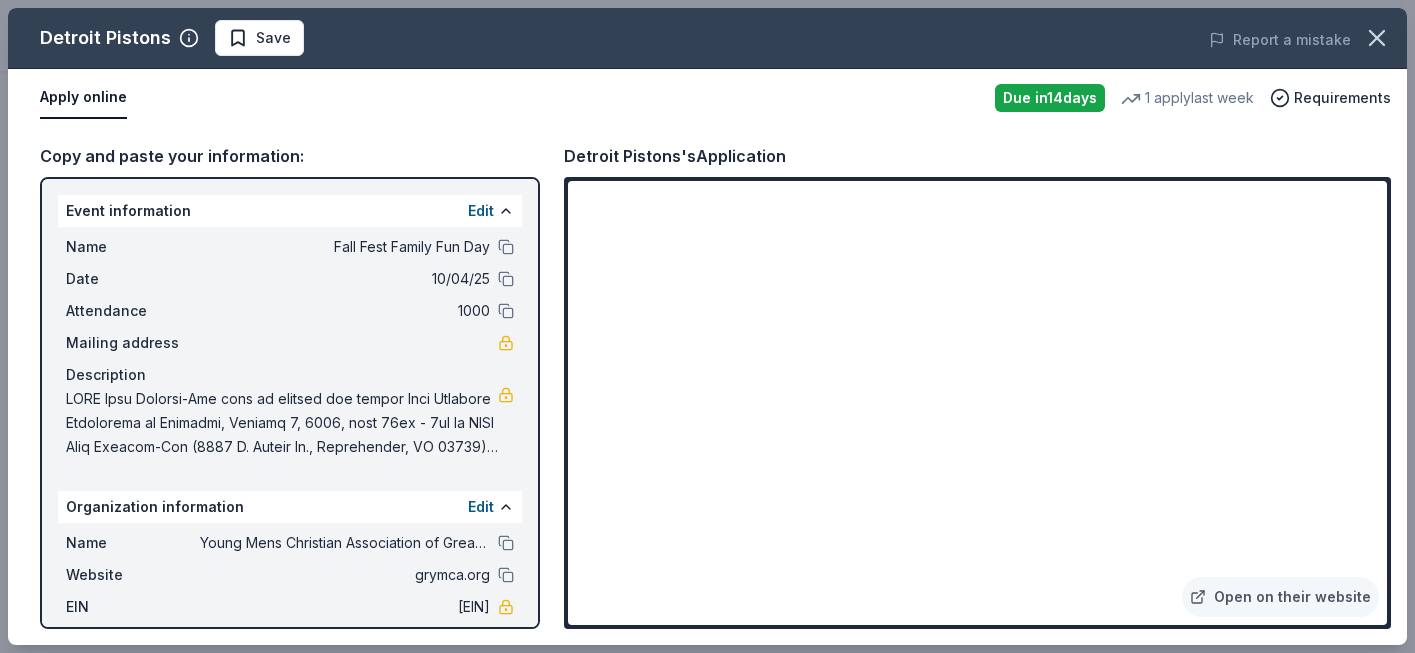 scroll, scrollTop: 448, scrollLeft: 0, axis: vertical 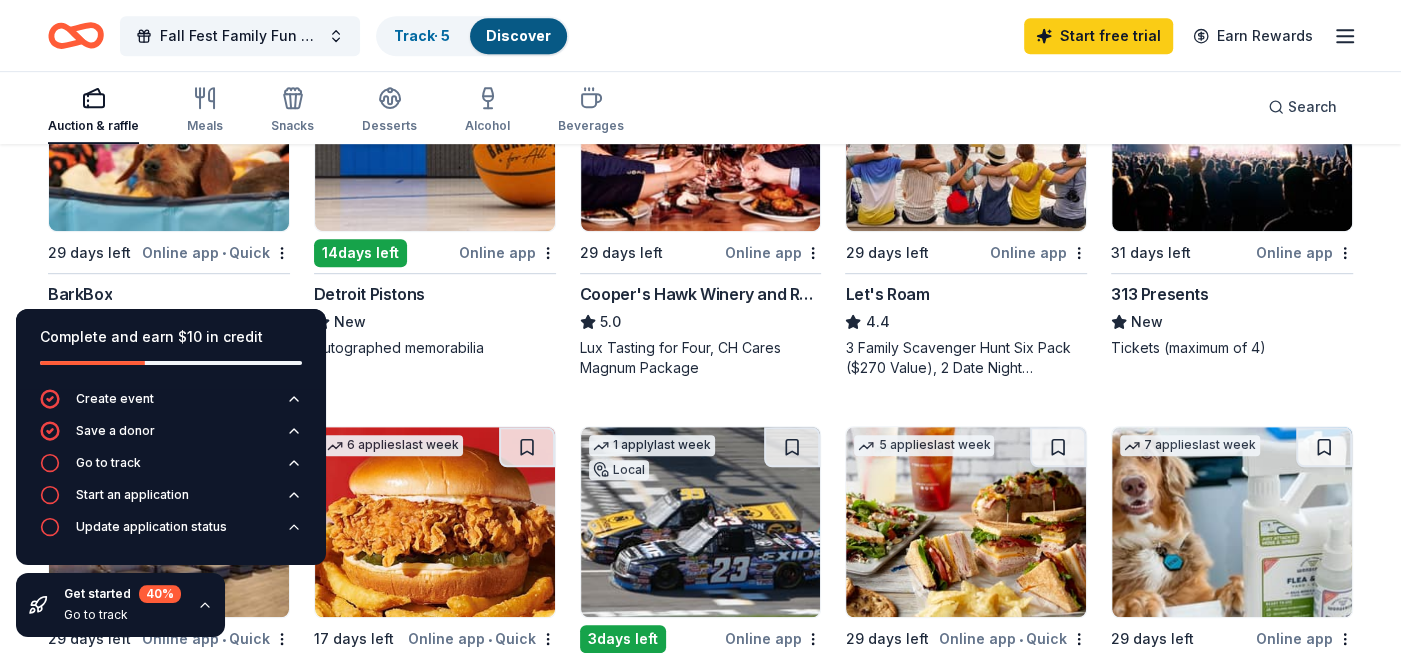 click on "Complete and earn $10 in credit" at bounding box center (171, 349) 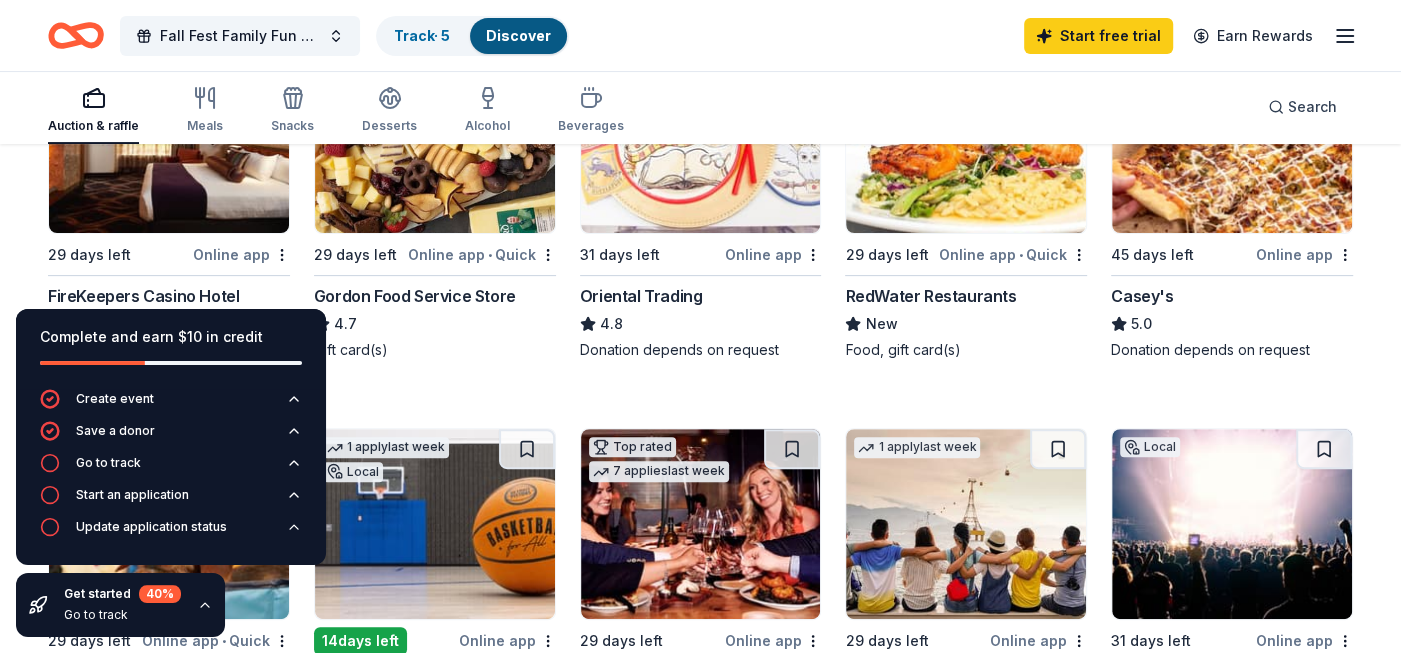 scroll, scrollTop: 330, scrollLeft: 0, axis: vertical 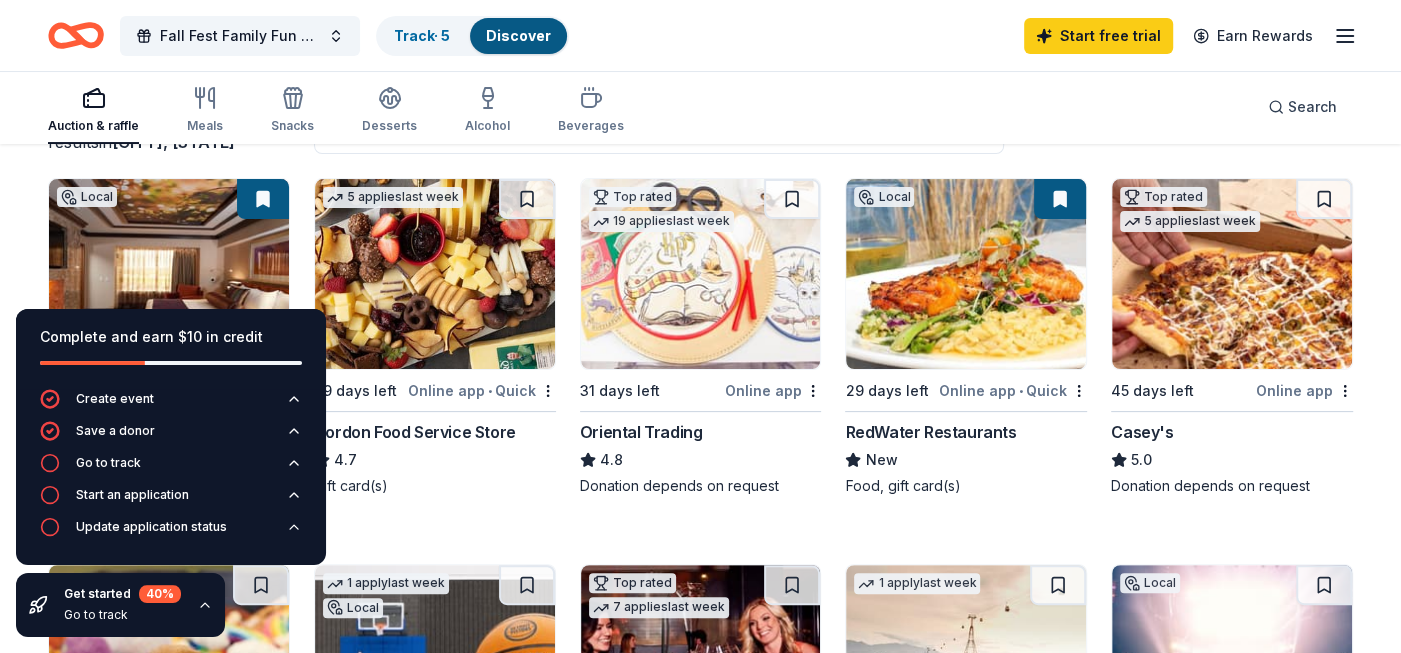 click at bounding box center (701, 274) 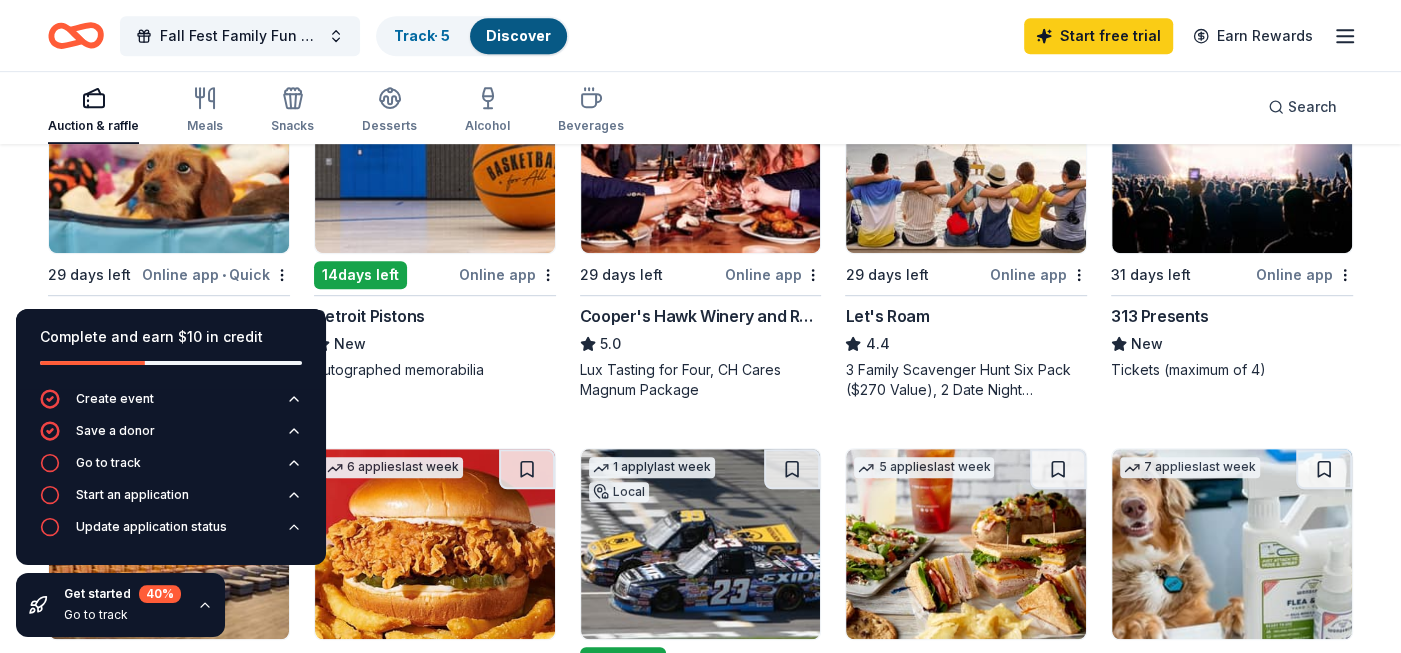 scroll, scrollTop: 660, scrollLeft: 0, axis: vertical 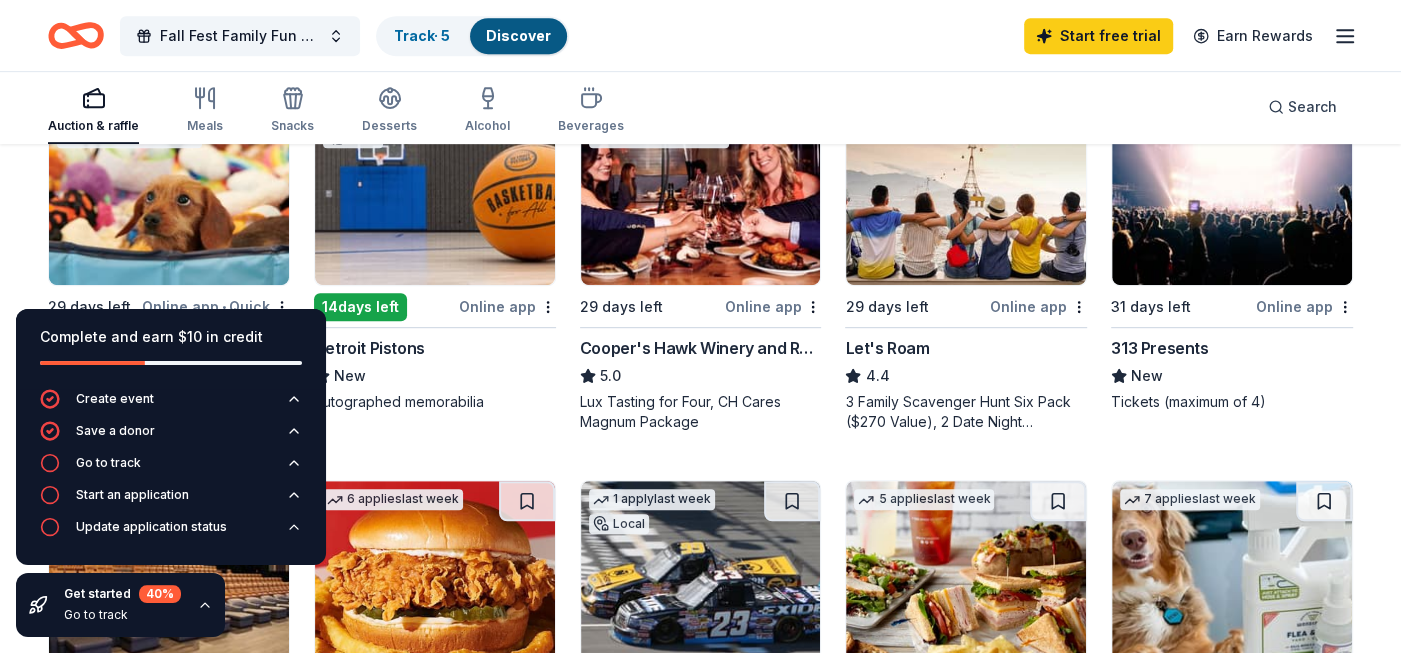 click at bounding box center [169, 190] 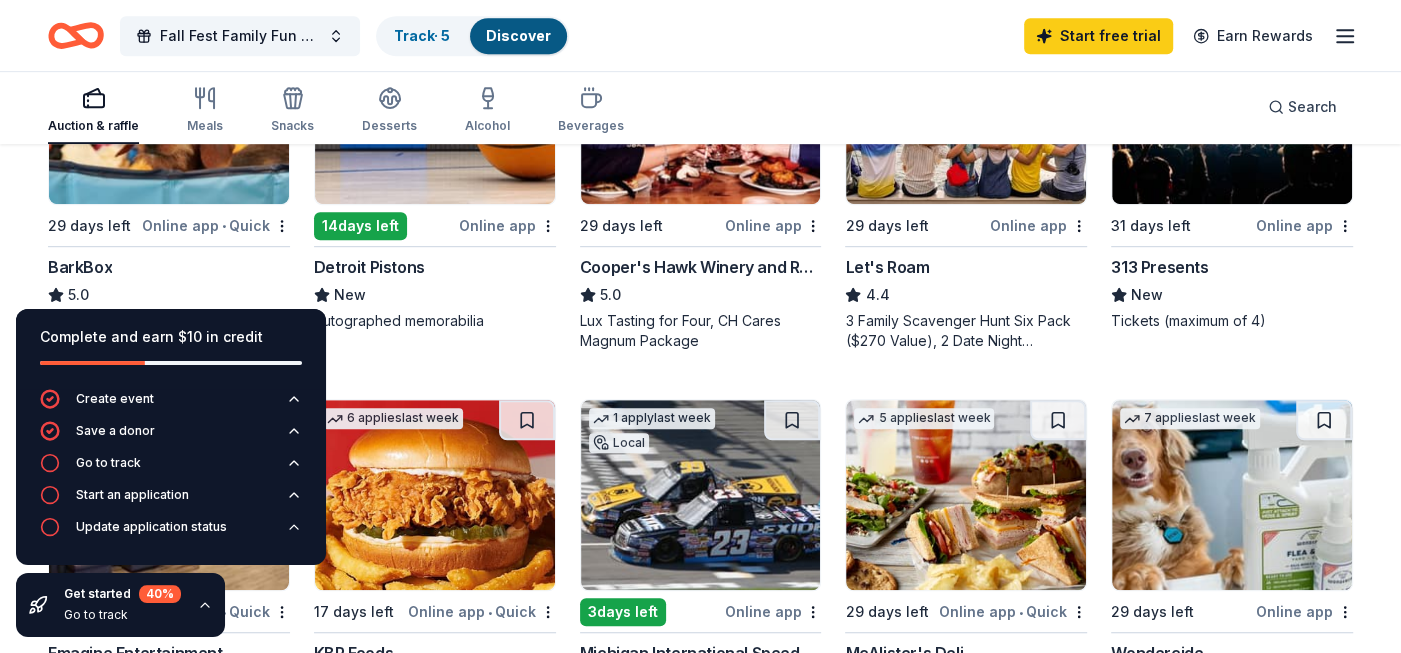 scroll, scrollTop: 738, scrollLeft: 0, axis: vertical 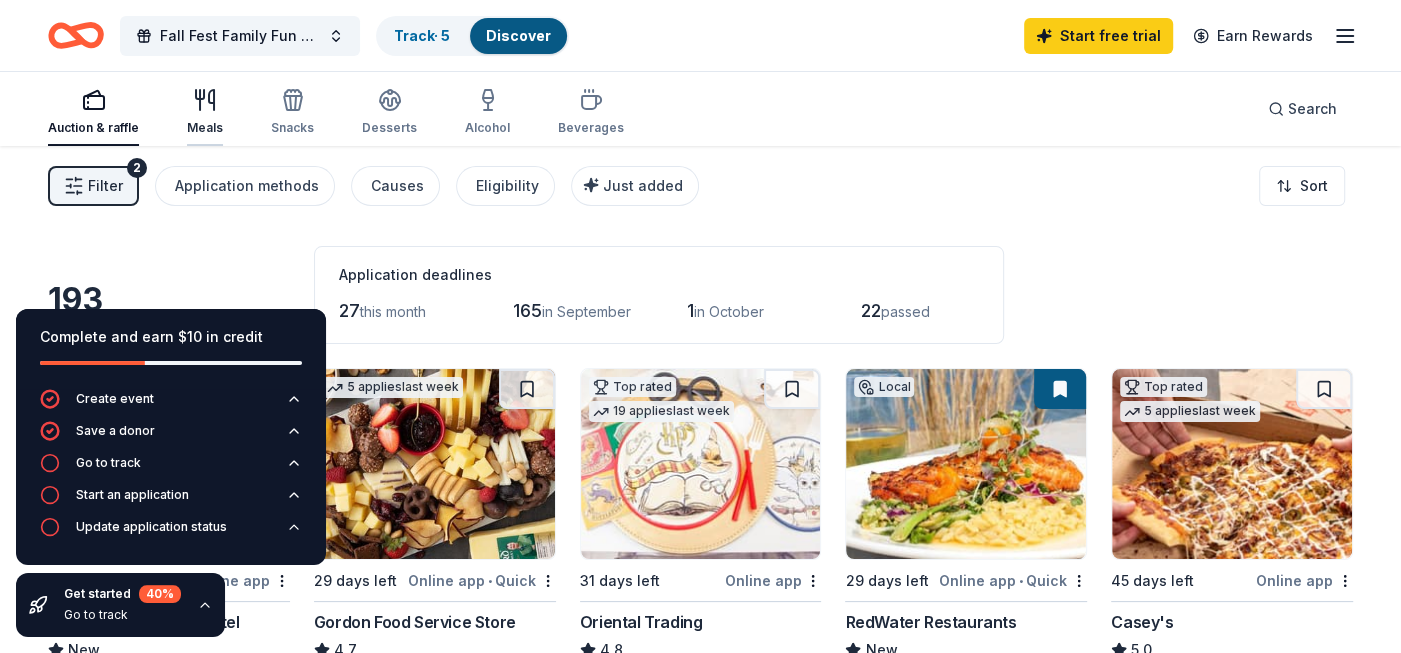 click 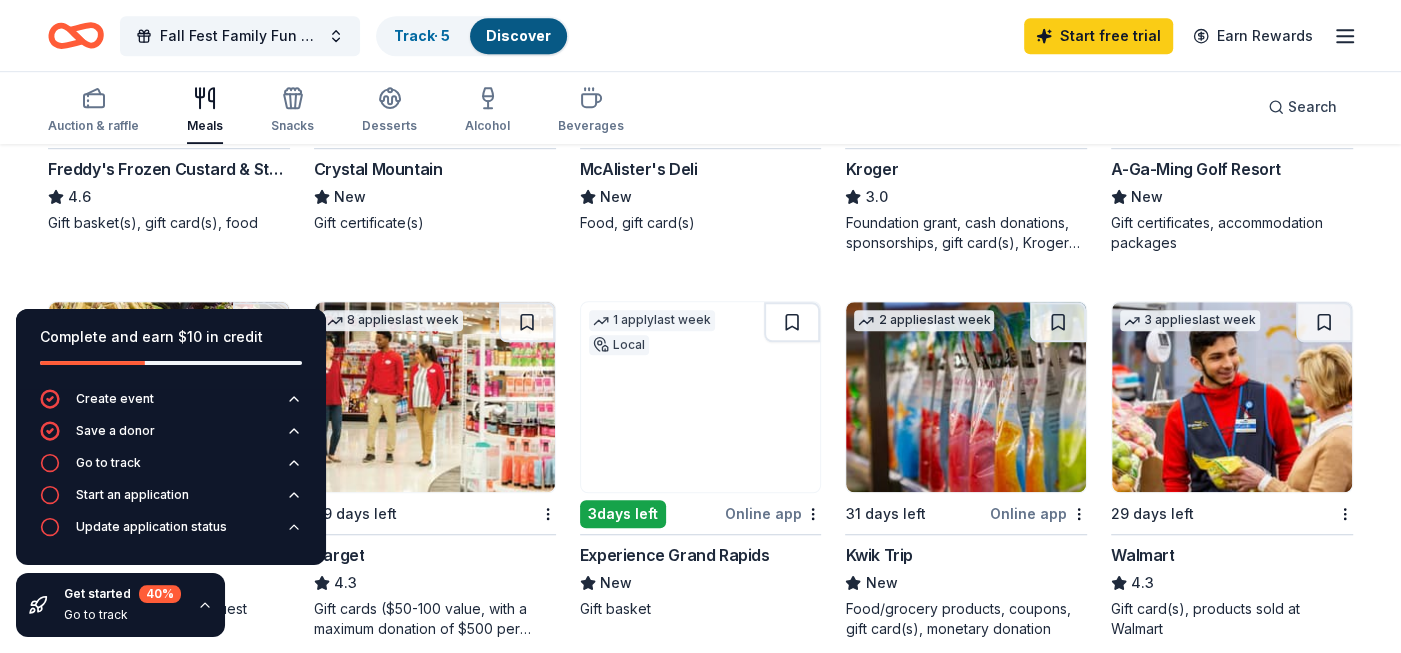 scroll, scrollTop: 842, scrollLeft: 0, axis: vertical 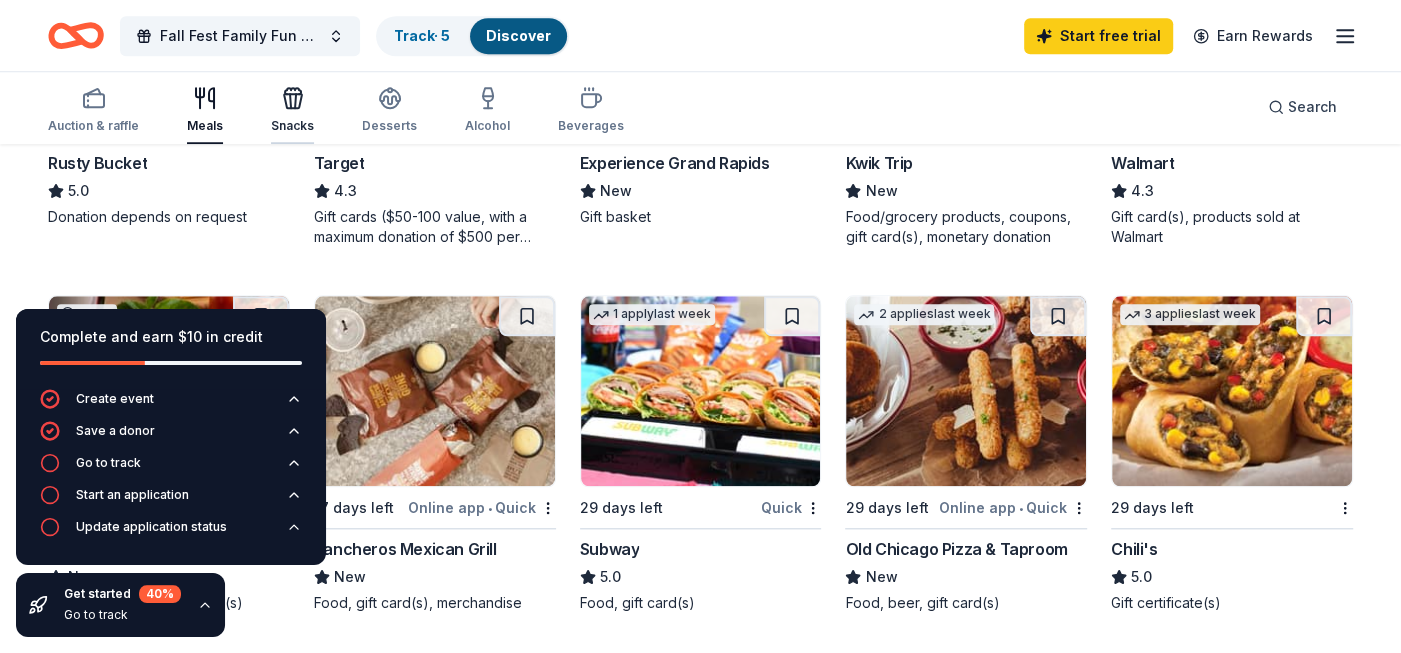 click on "Snacks" at bounding box center [292, 126] 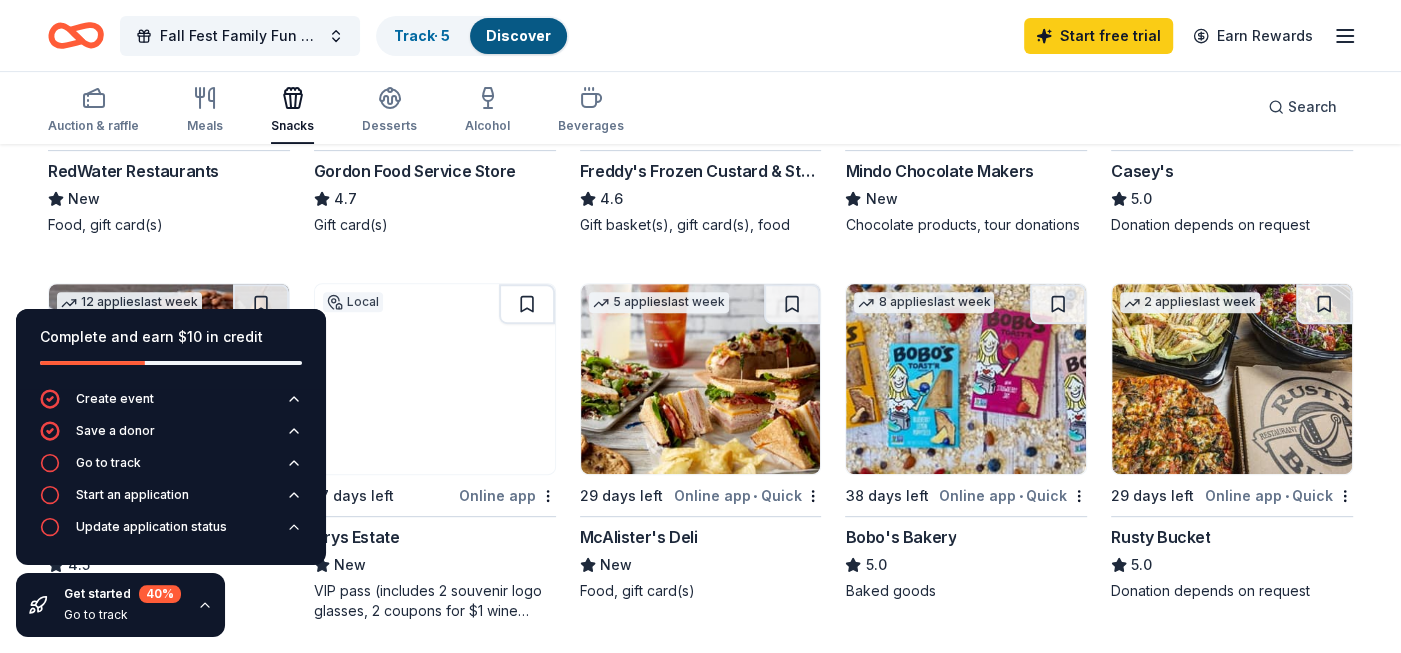 scroll, scrollTop: 455, scrollLeft: 0, axis: vertical 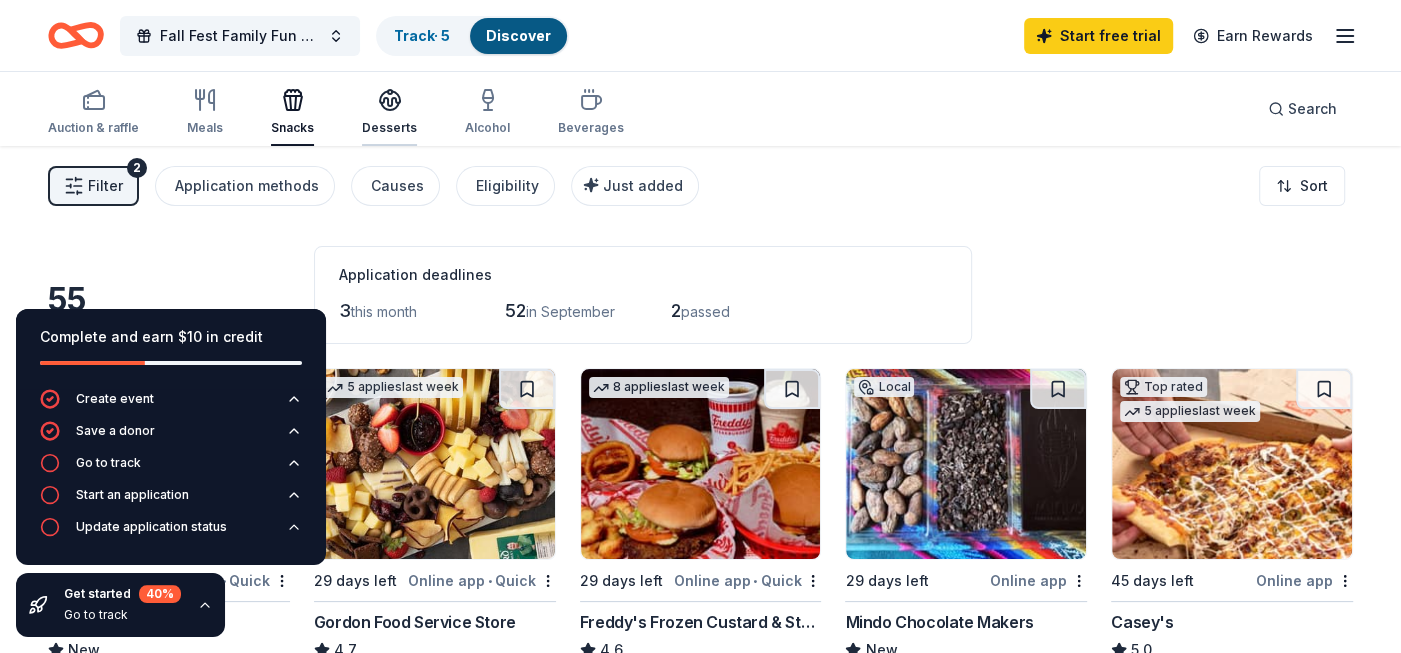click on "Desserts" at bounding box center [389, 128] 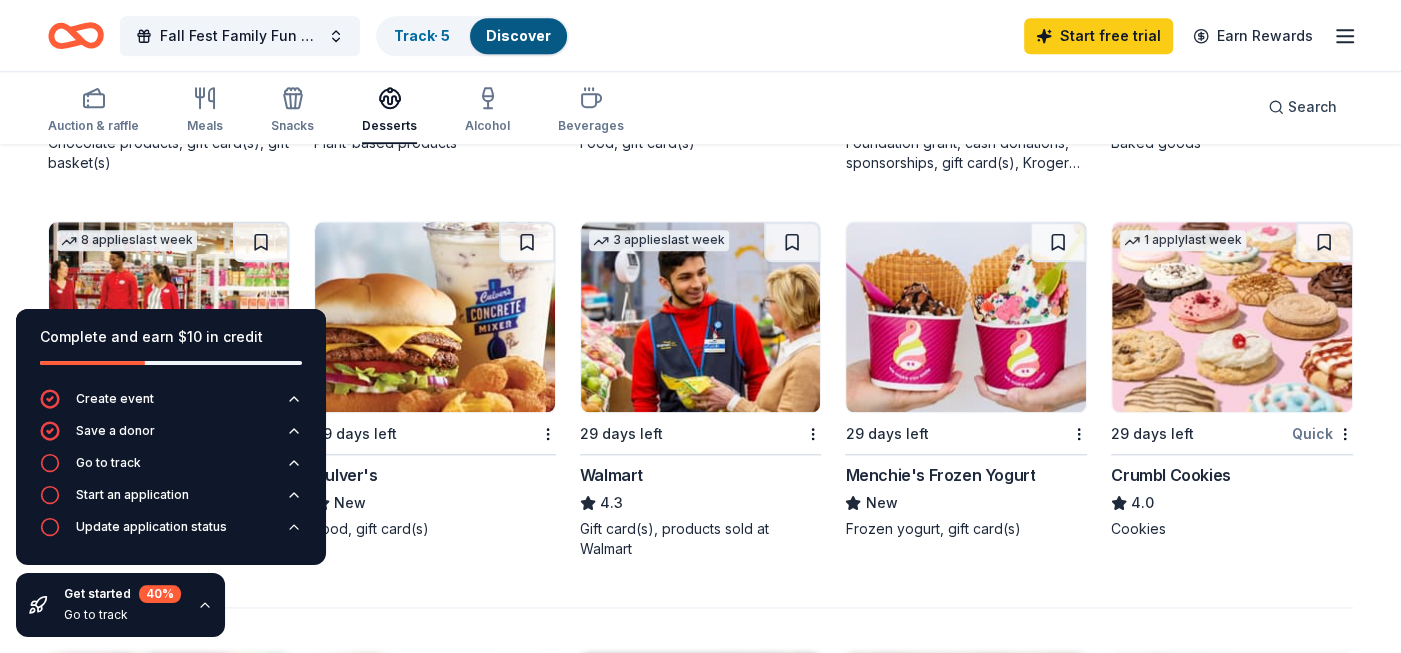 scroll, scrollTop: 1299, scrollLeft: 0, axis: vertical 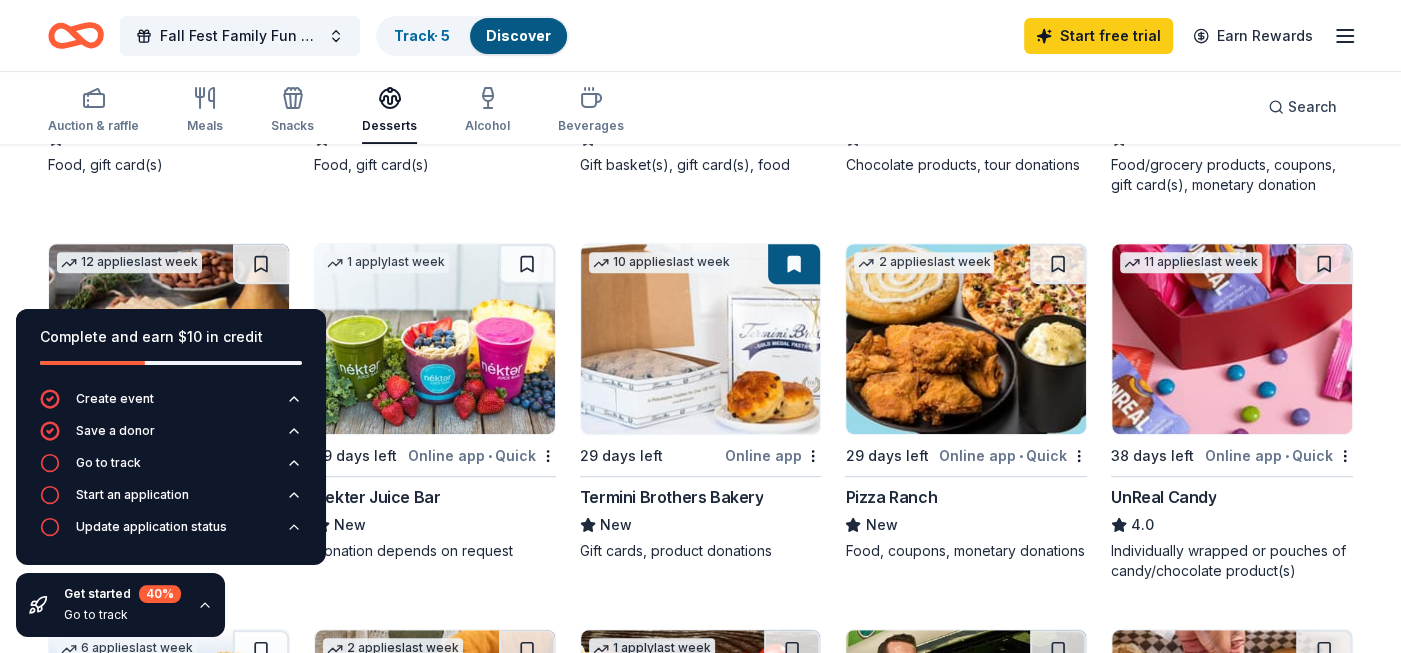 click on "Auction & raffle Meals Snacks Desserts Alcohol Beverages" at bounding box center [336, 111] 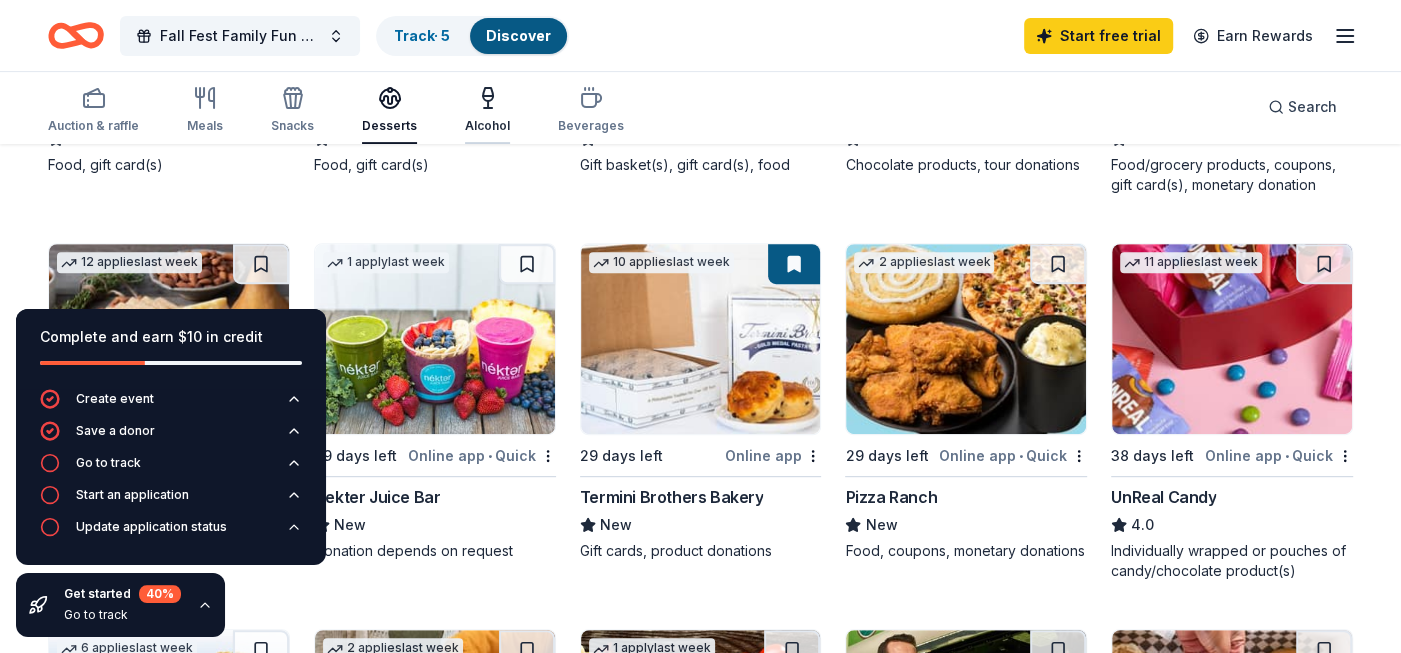 click on "Alcohol" at bounding box center (487, 110) 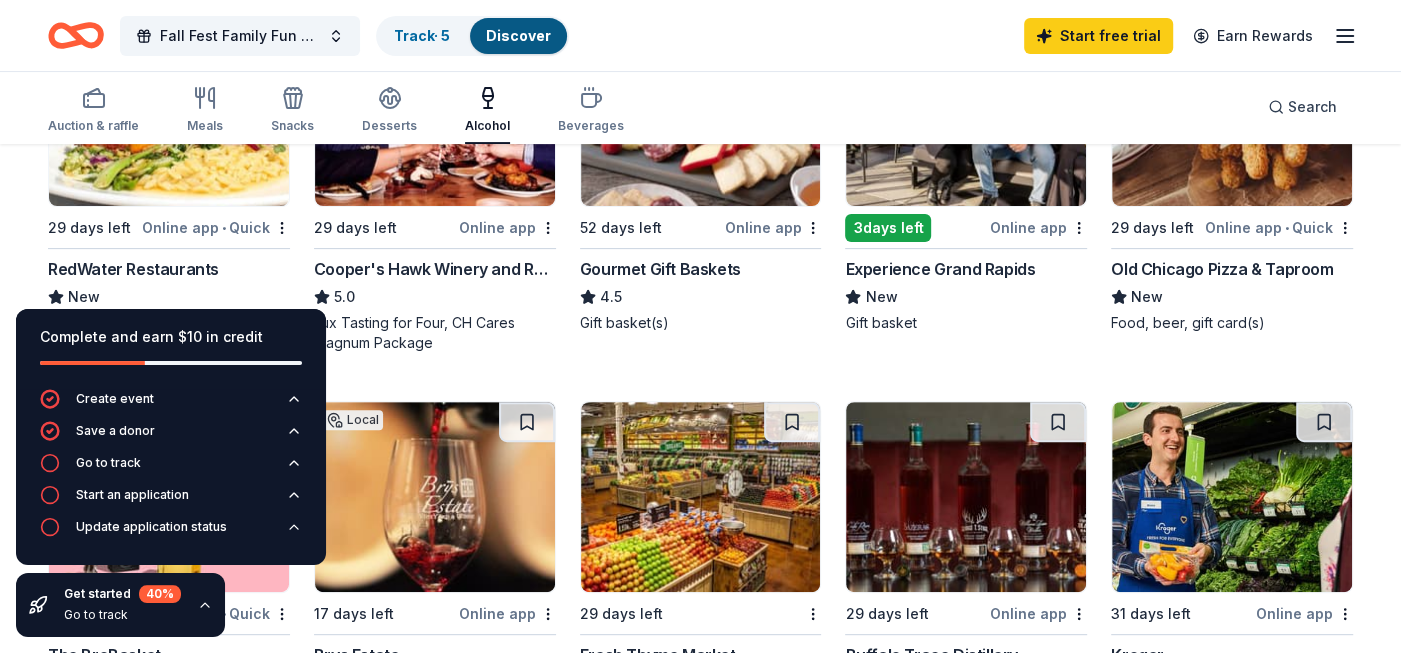 scroll, scrollTop: 360, scrollLeft: 0, axis: vertical 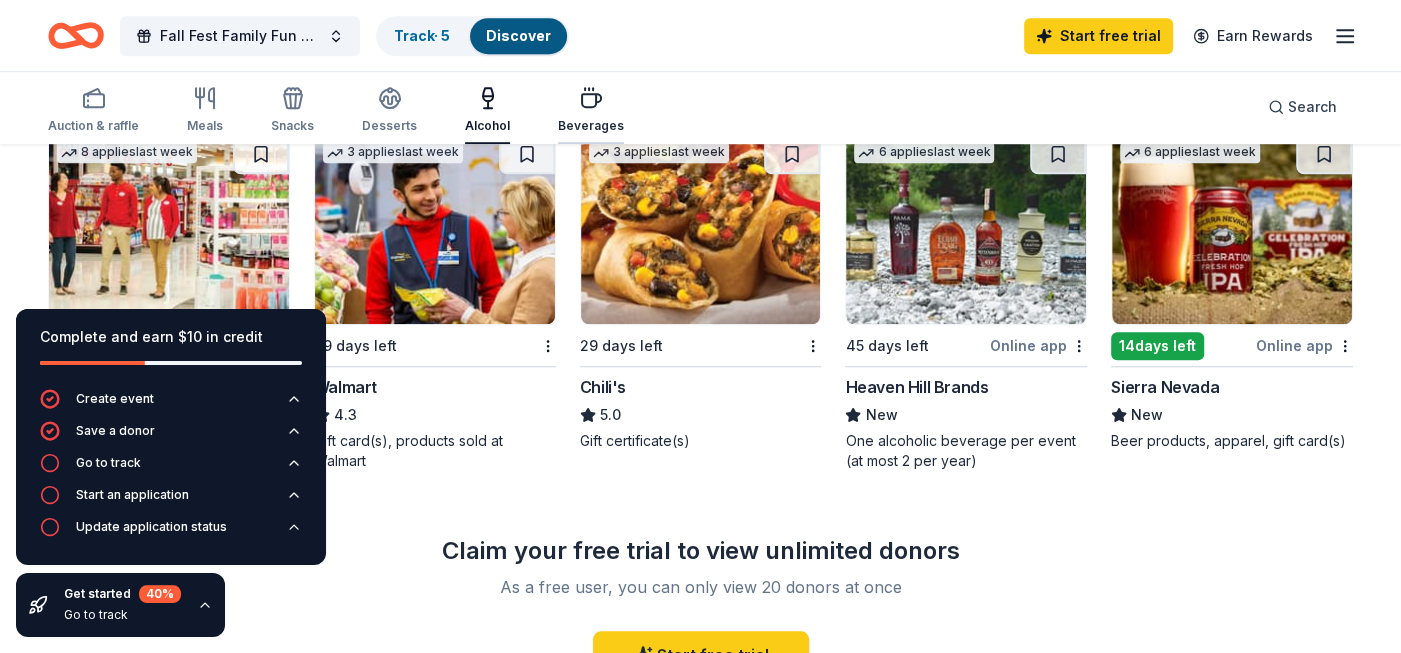 click 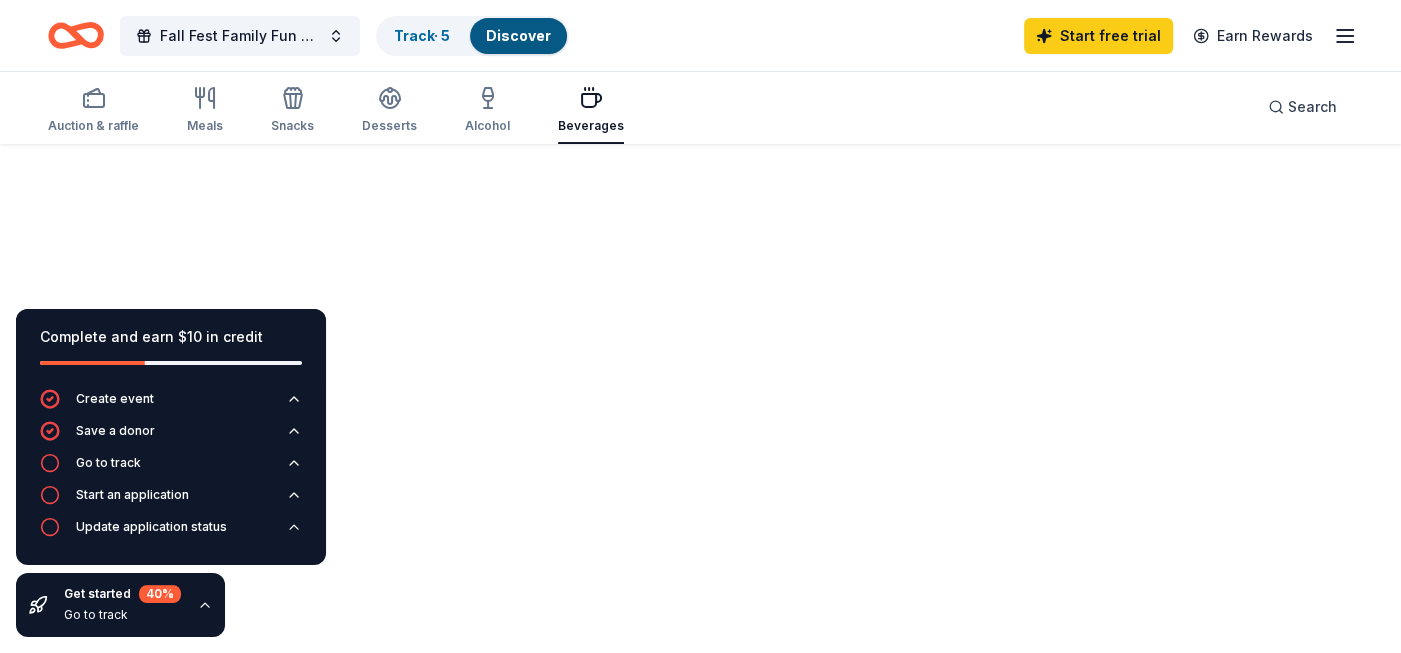 scroll, scrollTop: 0, scrollLeft: 0, axis: both 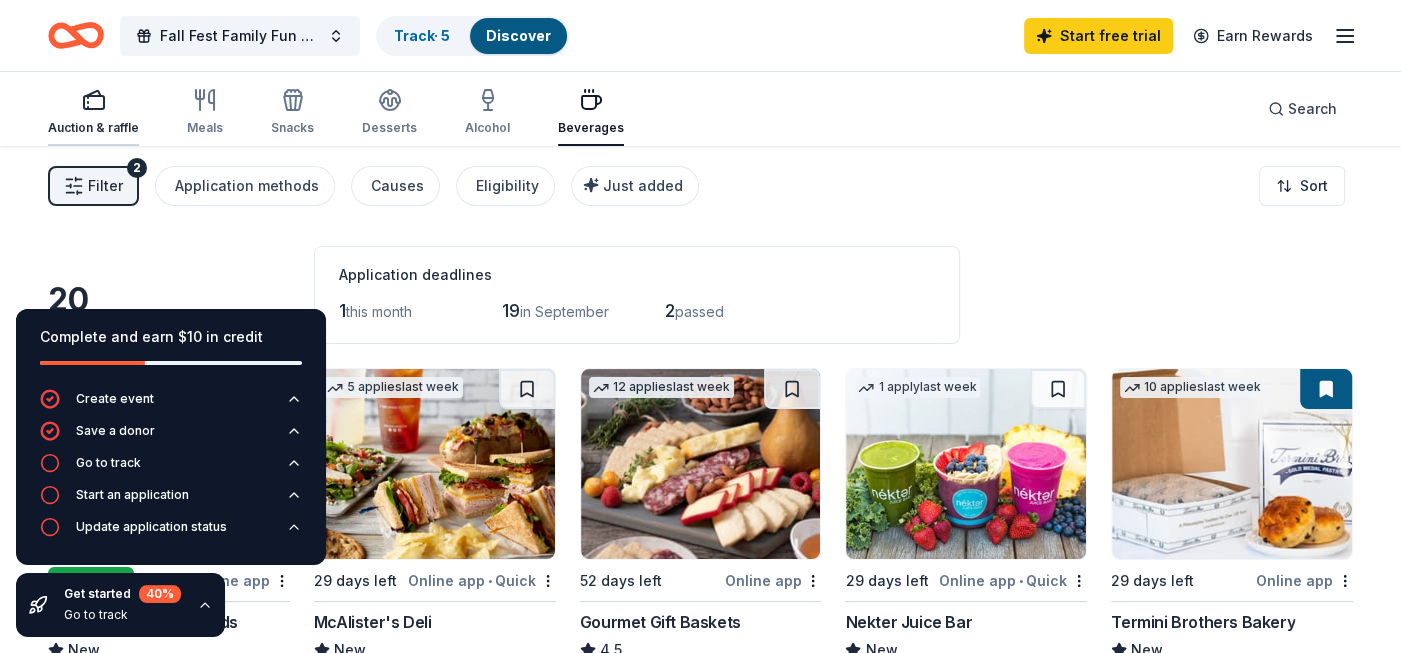 click on "Auction & raffle" at bounding box center (93, 112) 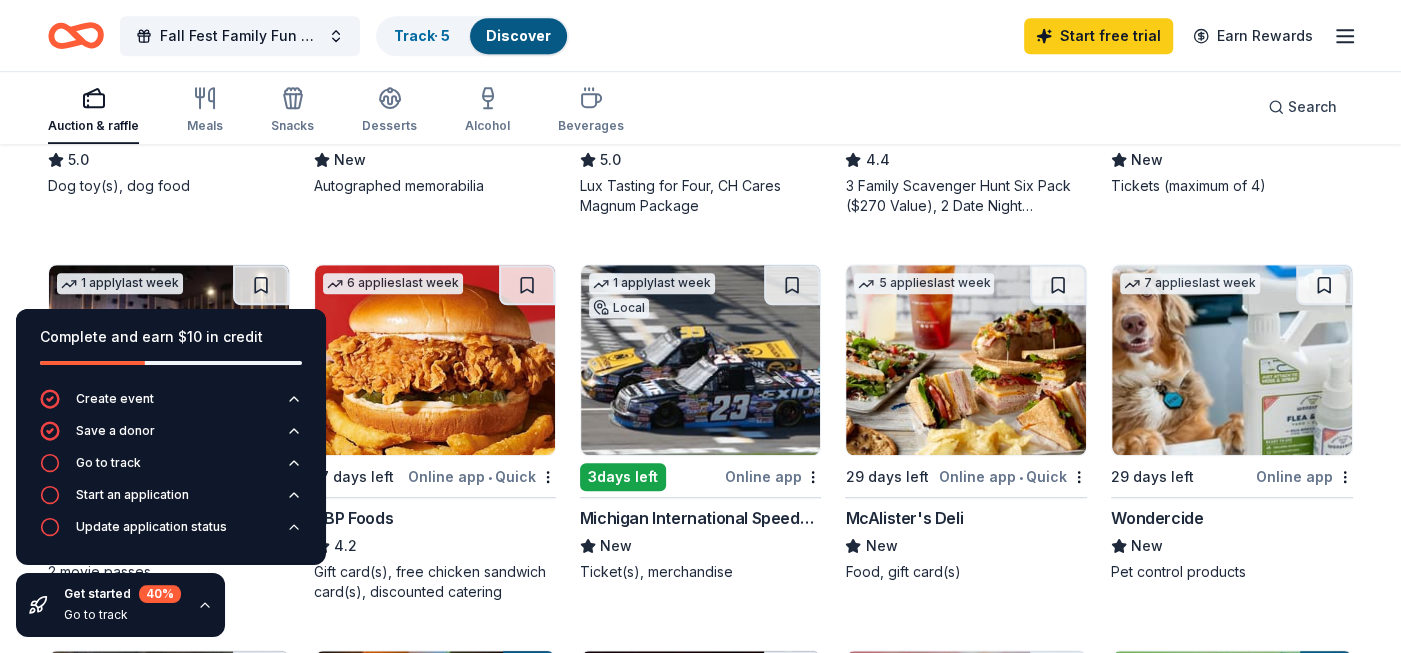 scroll, scrollTop: 908, scrollLeft: 0, axis: vertical 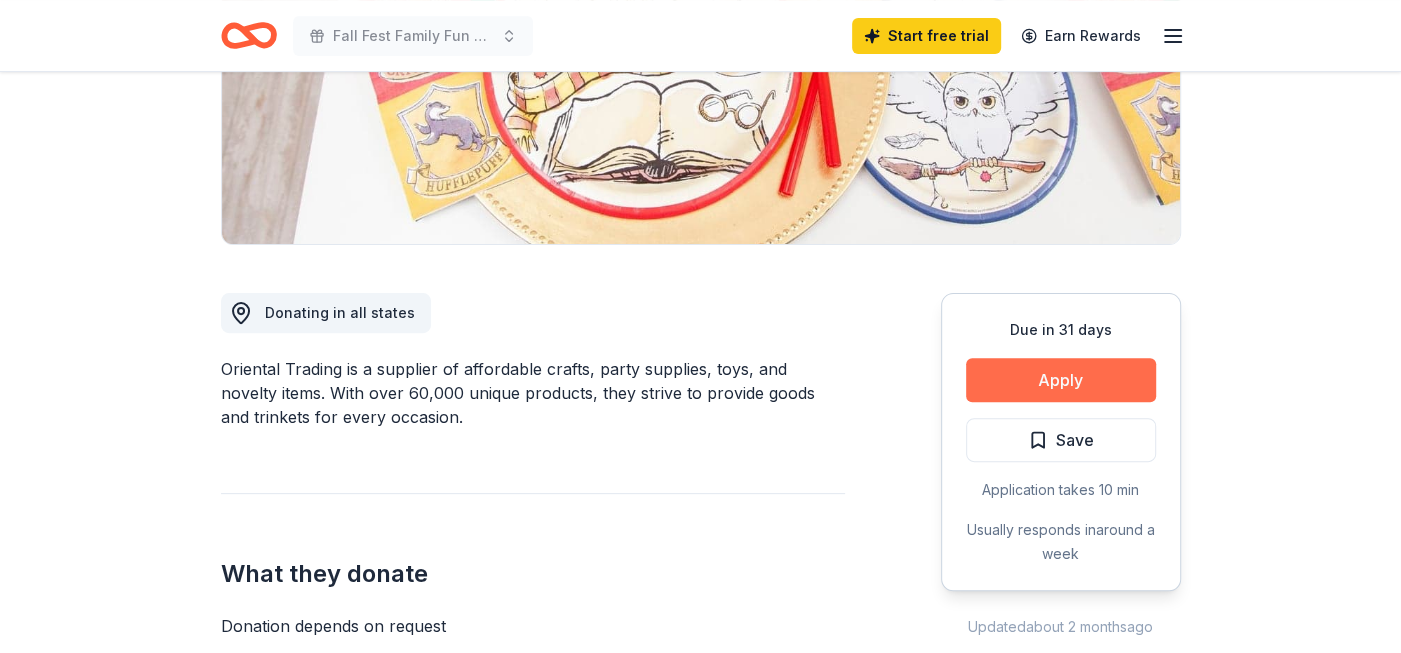 click on "Apply" at bounding box center [1061, 380] 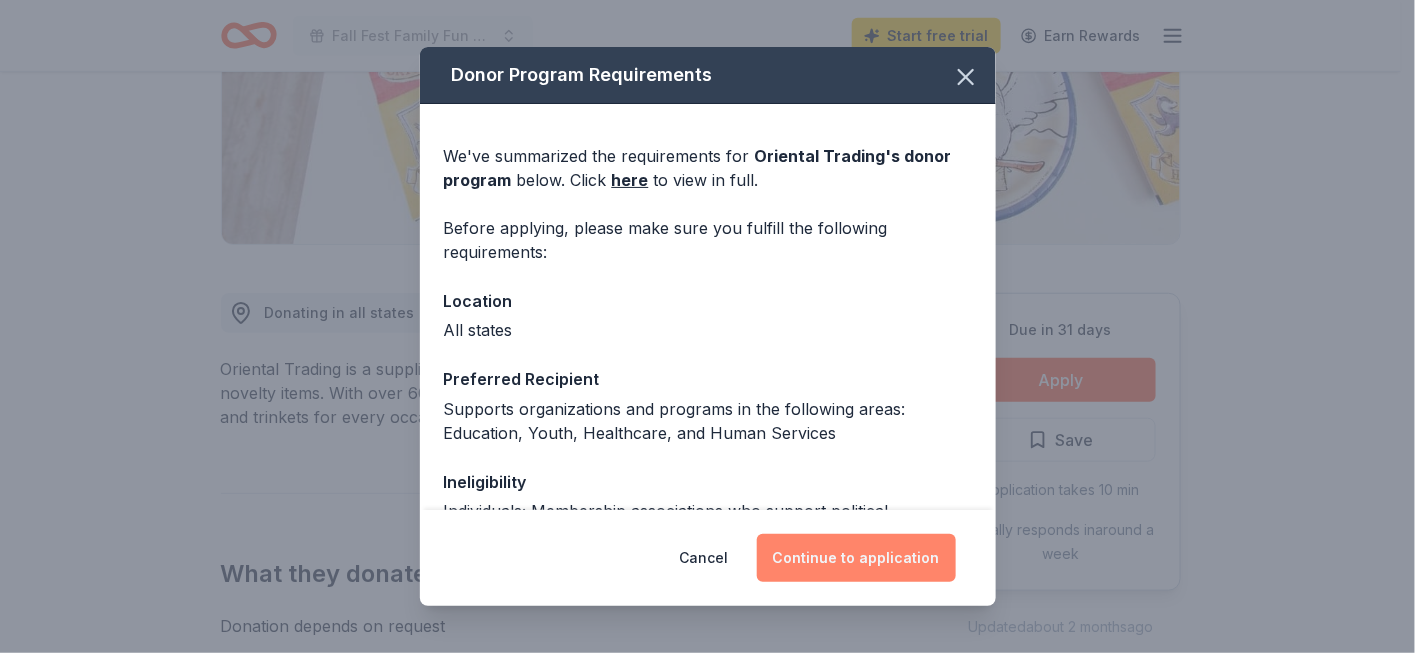 click on "Continue to application" at bounding box center (856, 558) 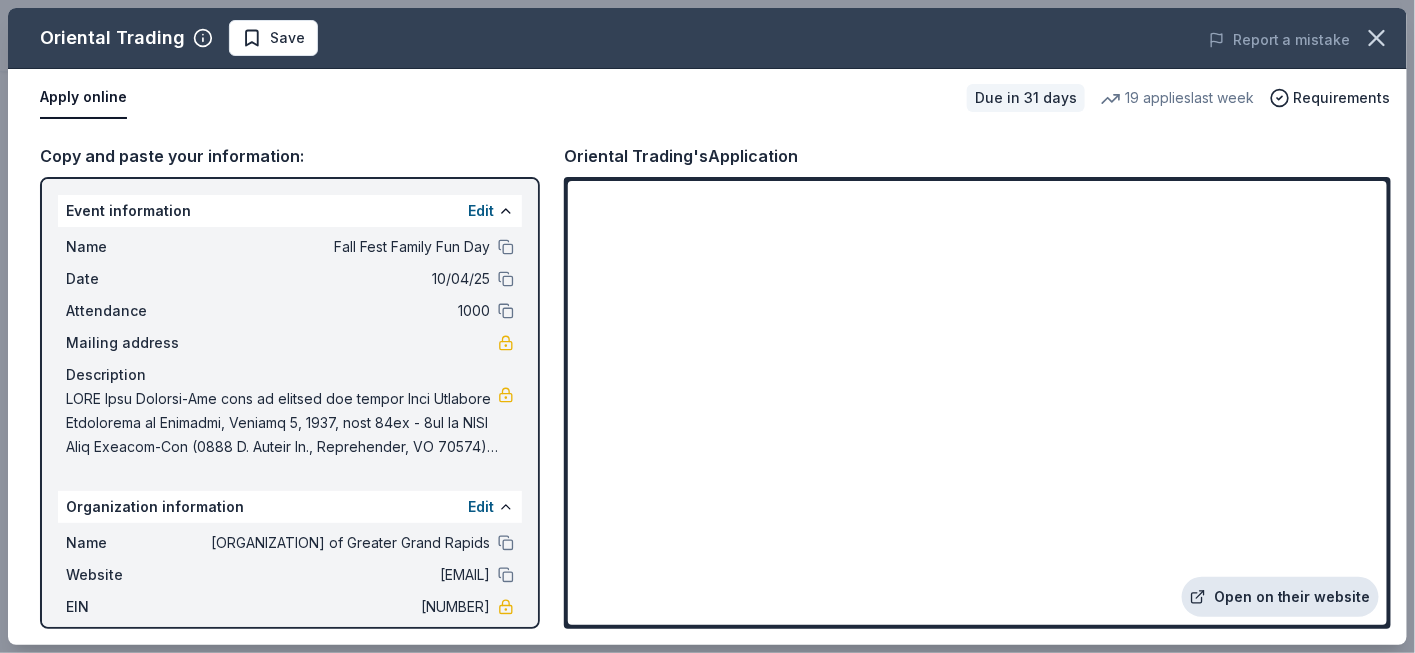 click on "Open on their website" at bounding box center [1280, 597] 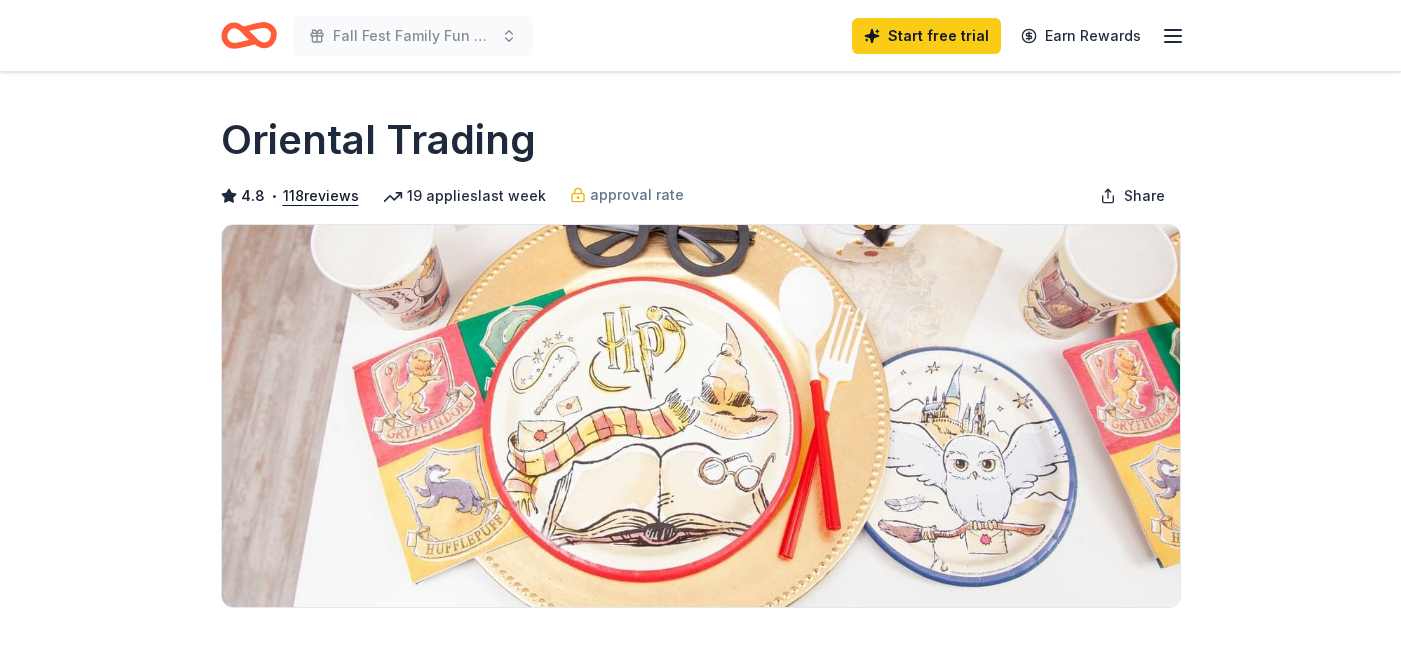 scroll, scrollTop: 0, scrollLeft: 0, axis: both 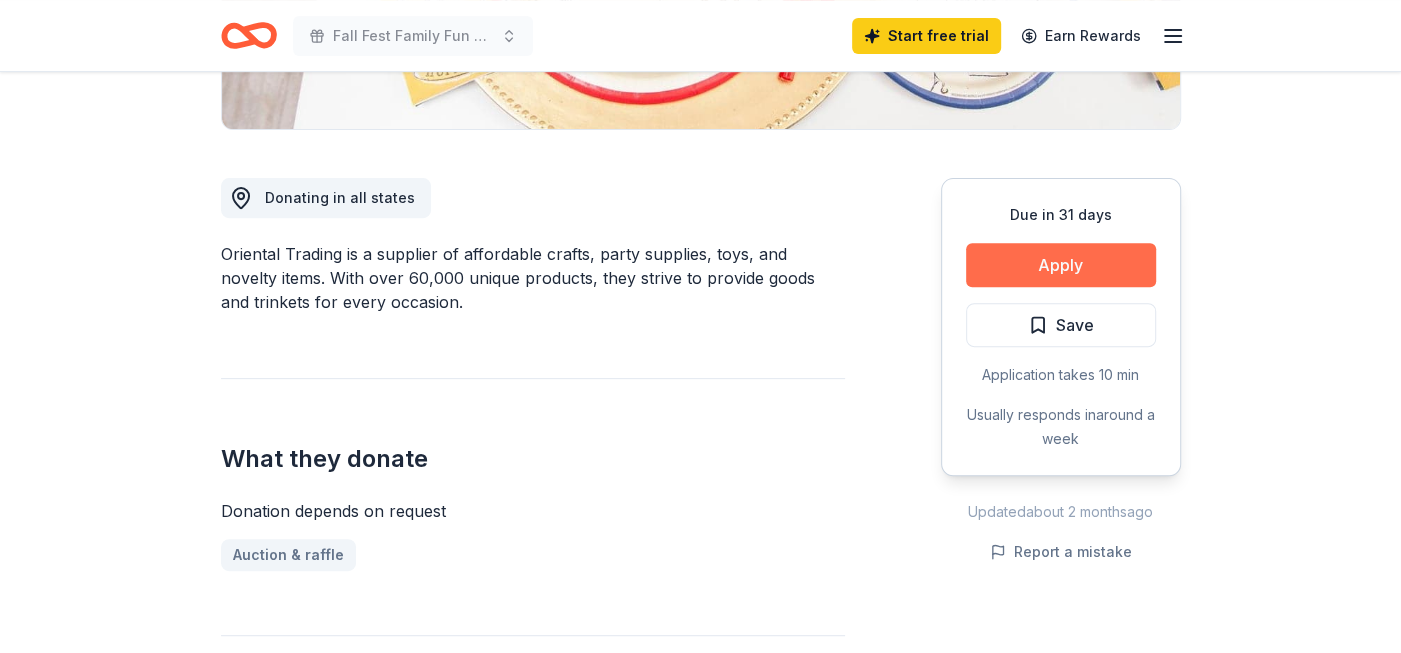 click on "Apply" at bounding box center [1061, 265] 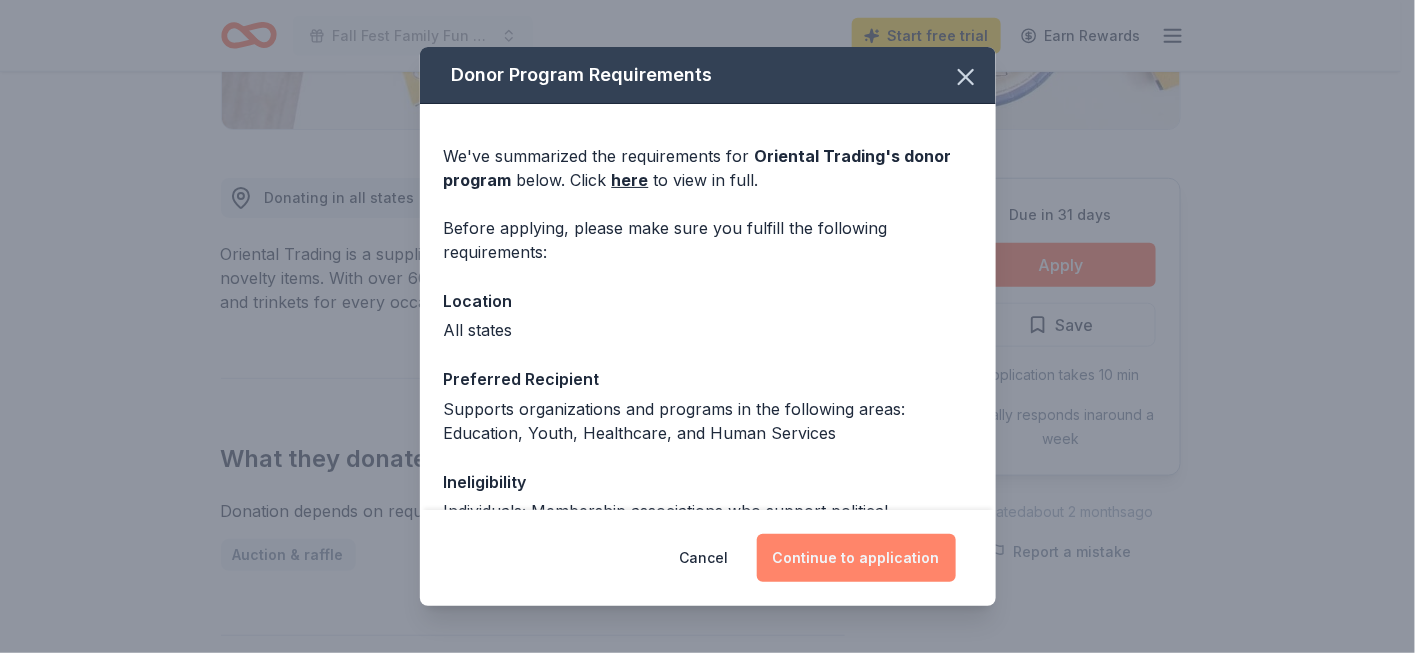 click on "Continue to application" at bounding box center [856, 558] 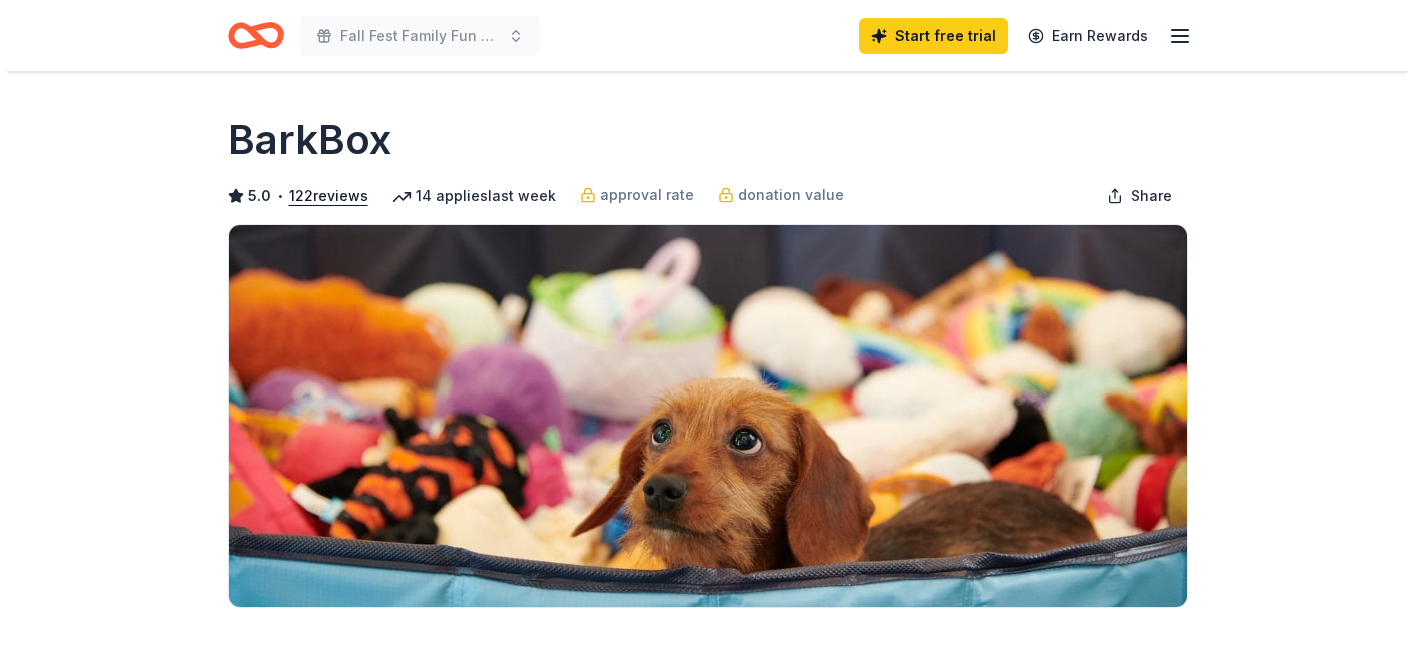 scroll, scrollTop: 0, scrollLeft: 0, axis: both 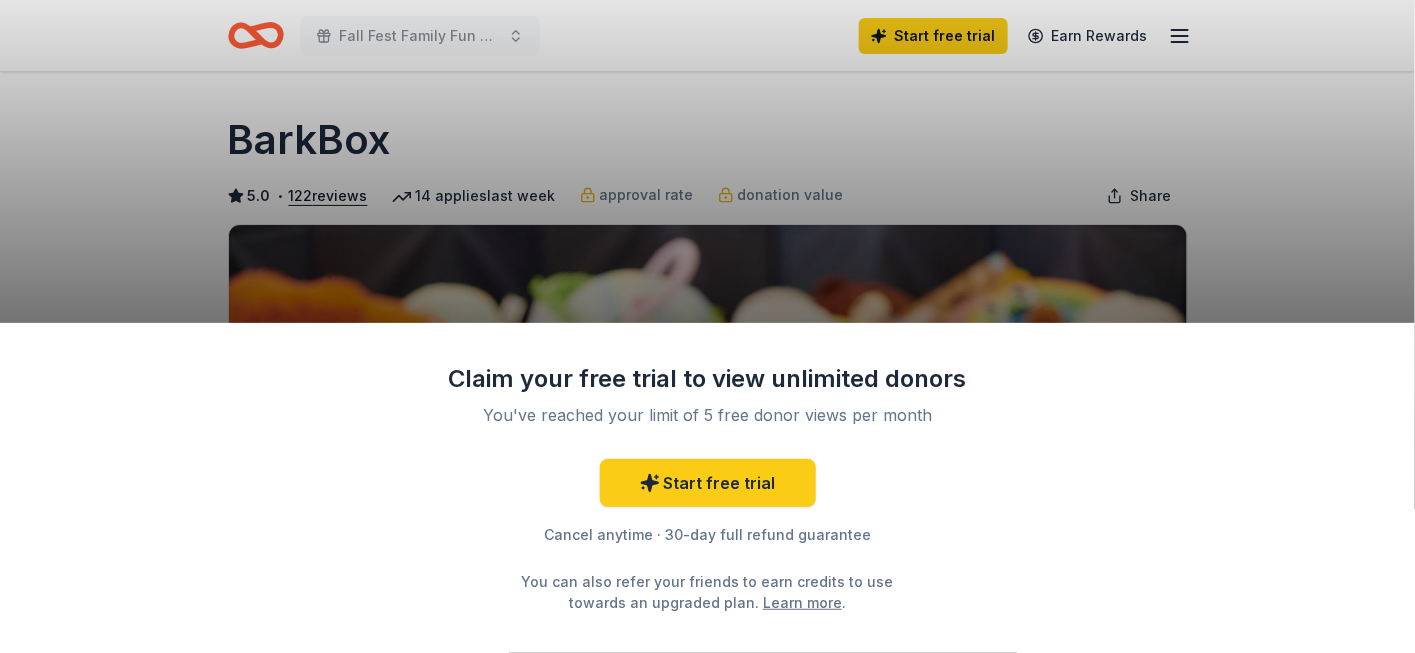 click on "Claim your free trial to view unlimited donors You've reached your limit of 5 free donor views per month Start free  trial Cancel anytime · 30-day full refund guarantee You can also refer your friends to earn credits to use towards an upgraded plan.   Learn more ." at bounding box center [707, 326] 